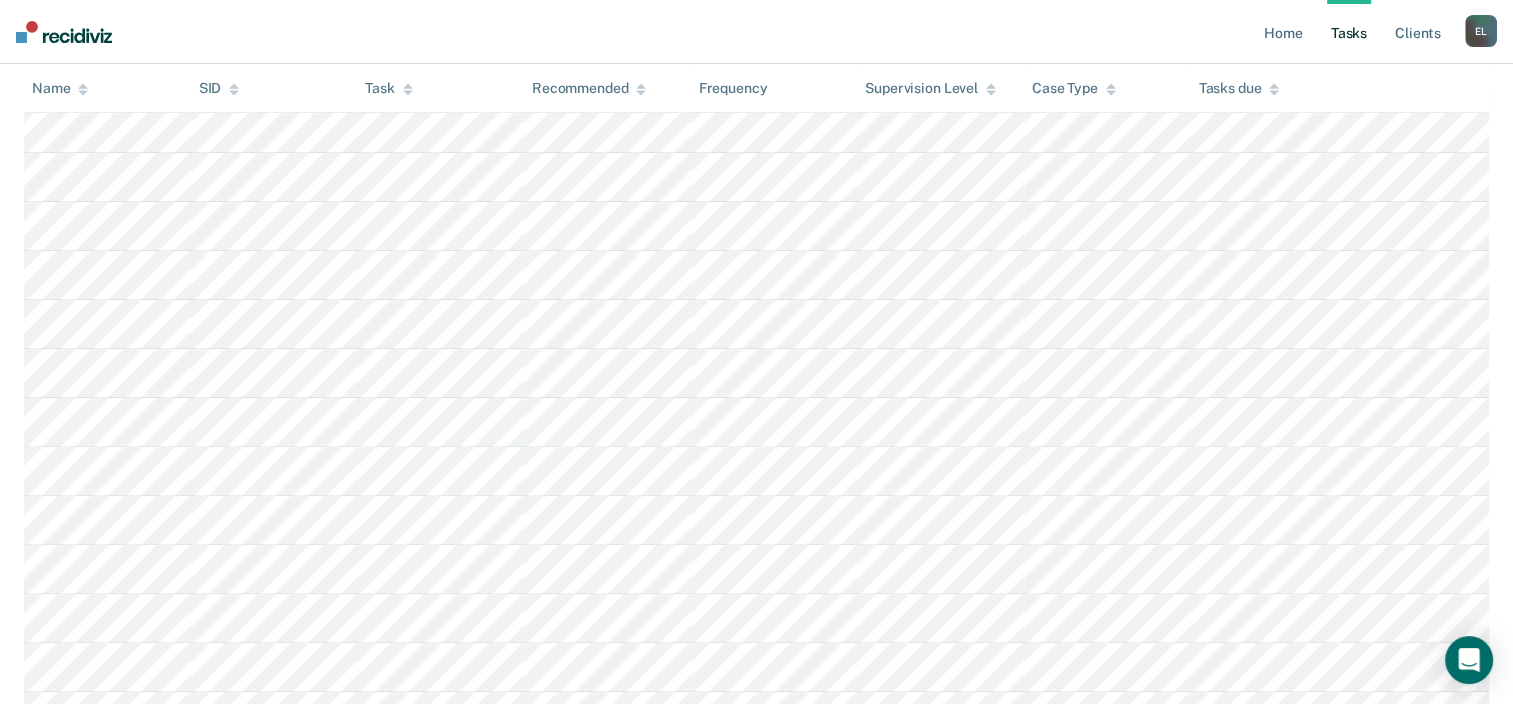 scroll, scrollTop: 0, scrollLeft: 0, axis: both 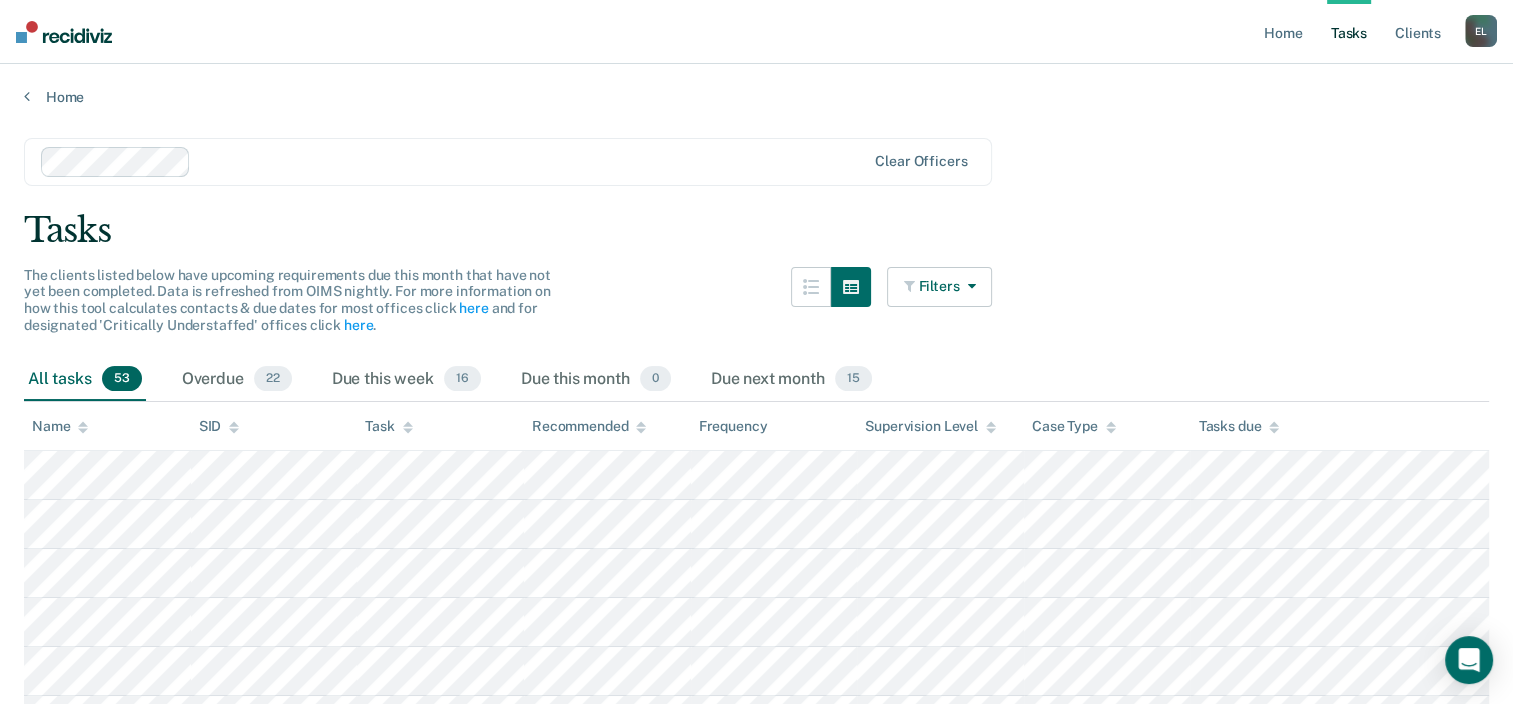 click on "Filters" at bounding box center (940, 287) 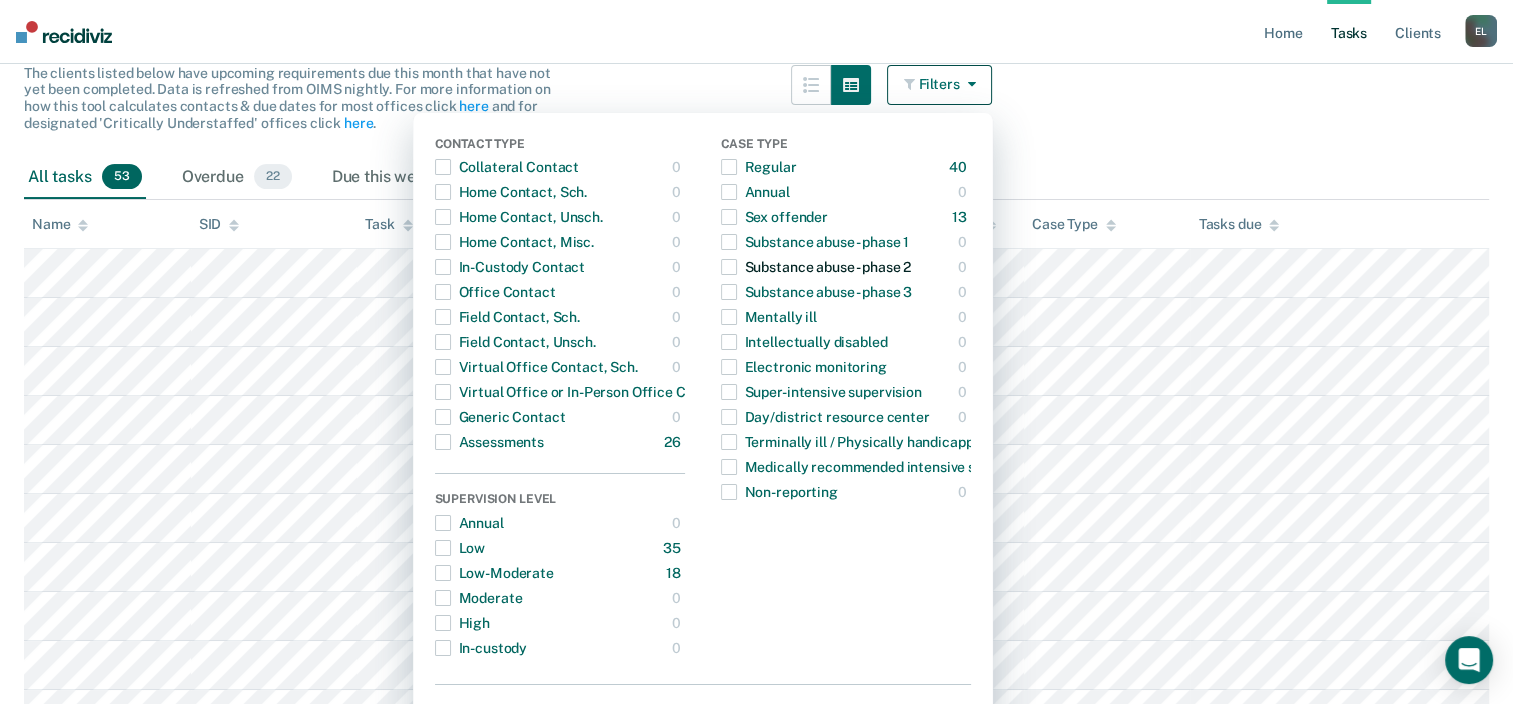 scroll, scrollTop: 186, scrollLeft: 0, axis: vertical 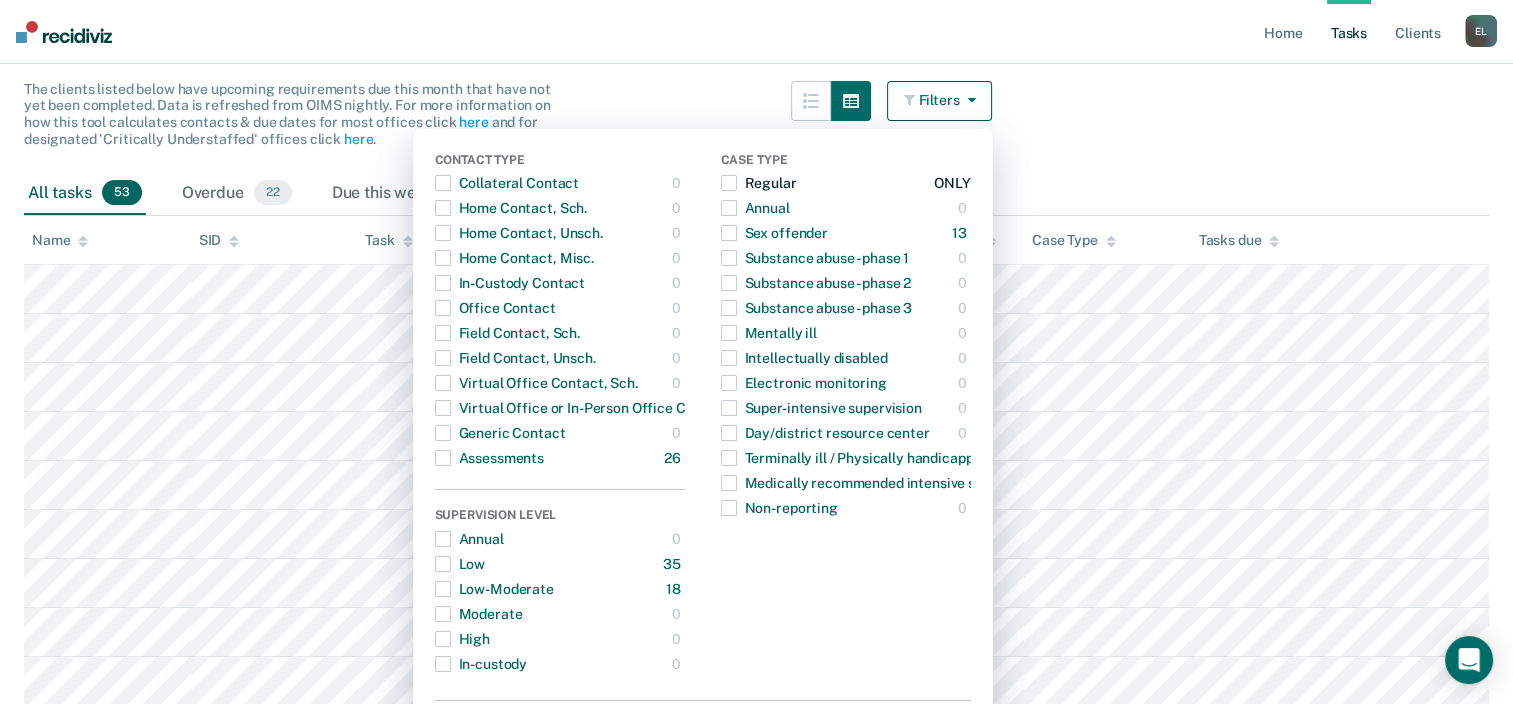 click at bounding box center (729, 183) 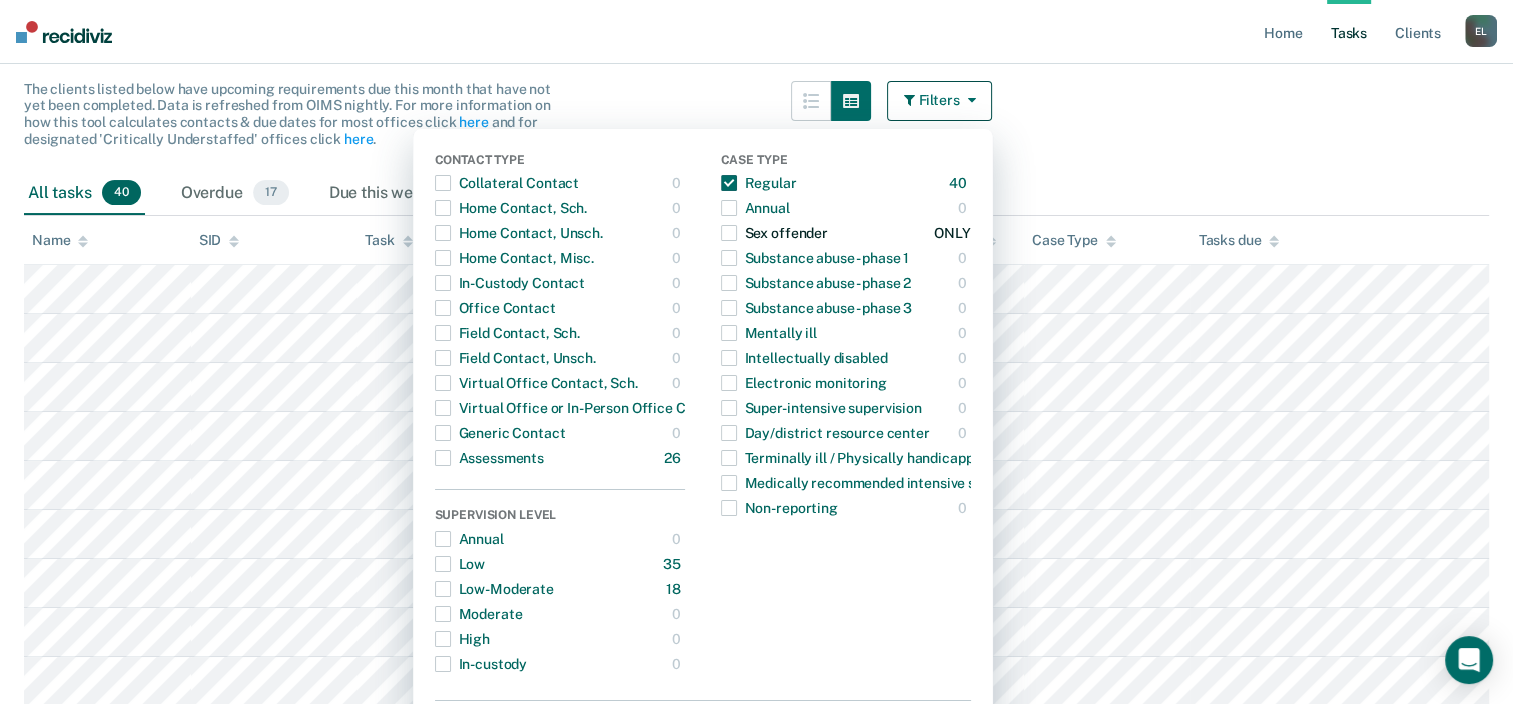 click at bounding box center [729, 233] 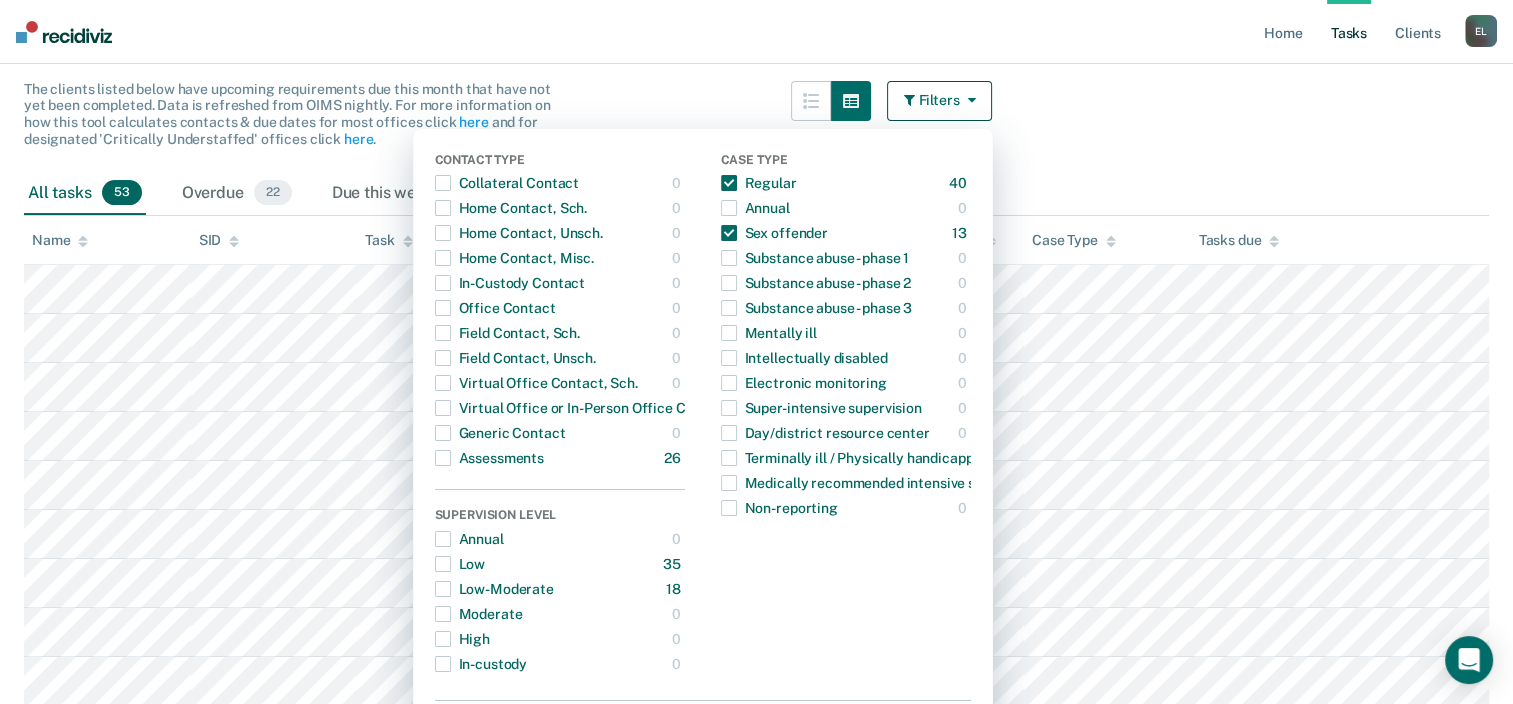 click on "Clear   officers Tasks The clients listed below have upcoming requirements due this month that have not yet been completed. Data is refreshed from OIMS nightly. For more information on how this tool calculates contacts & due dates for most offices click   here   and for designated 'Critically Understaffed' offices click   here .  Filters Contact Type Collateral Contact 0 ONLY Home Contact, Sch. 0 ONLY Home Contact, Unsch. 0 ONLY Home Contact, Misc. 0 ONLY In-Custody Contact 0 ONLY Office Contact 0 ONLY Field Contact, Sch. 0 ONLY Field Contact, Unsch. 0 ONLY Virtual Office Contact, Sch. 0 ONLY Virtual Office or In-Person Office Contact 27 ONLY Generic Contact 0 ONLY Assessments 26 ONLY Supervision Level Annual 0 ONLY Low 35 ONLY Low-Moderate 18 ONLY Moderate 0 ONLY High 0 ONLY In-custody 0 ONLY Case Type Regular 40 ONLY Annual 0 ONLY Sex offender 13 ONLY Substance abuse - phase 1 0 ONLY Substance abuse - phase 2 0 ONLY Substance abuse - phase 3 0 ONLY Mentally ill 0 ONLY Intellectually disabled 0 ONLY 0 ONLY 0" at bounding box center [756, 1428] 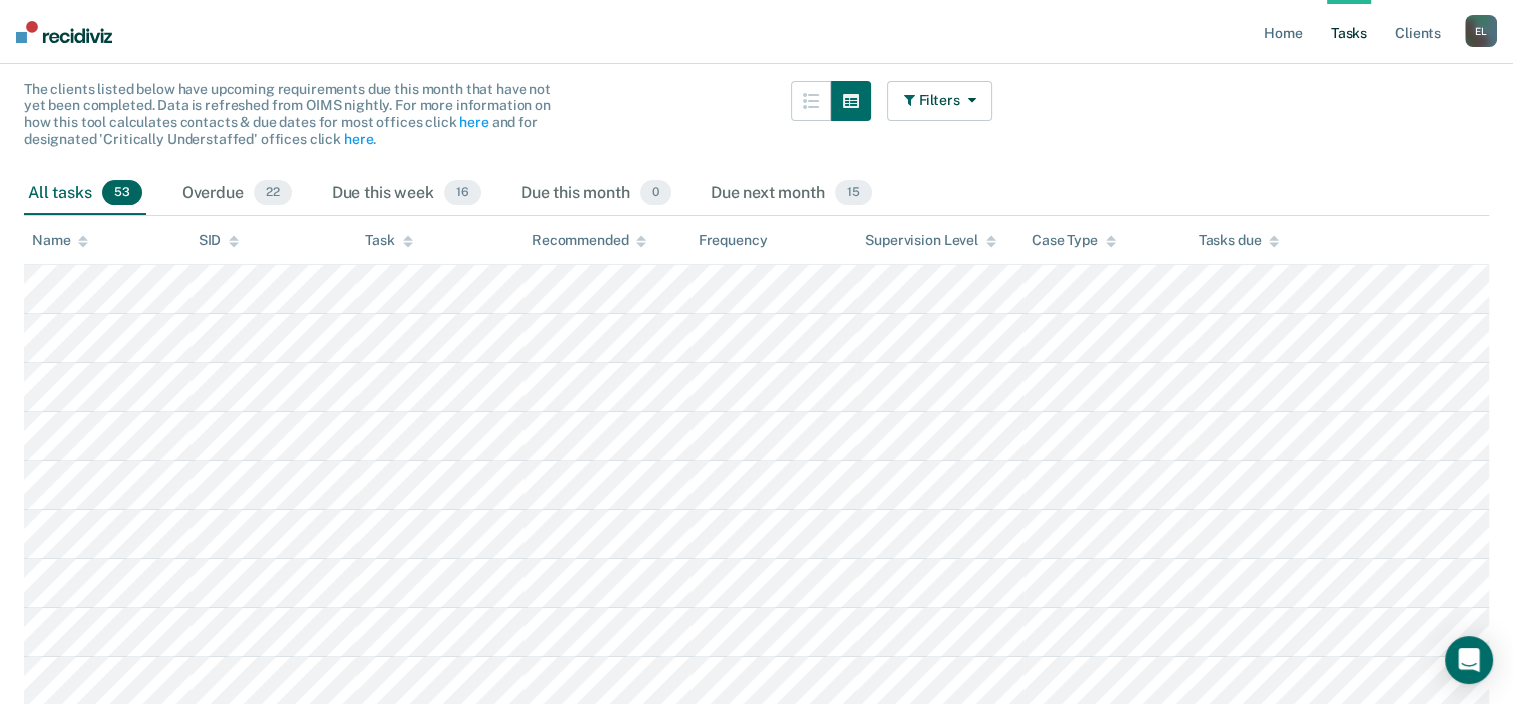 drag, startPoint x: 913, startPoint y: 108, endPoint x: 910, endPoint y: 46, distance: 62.072536 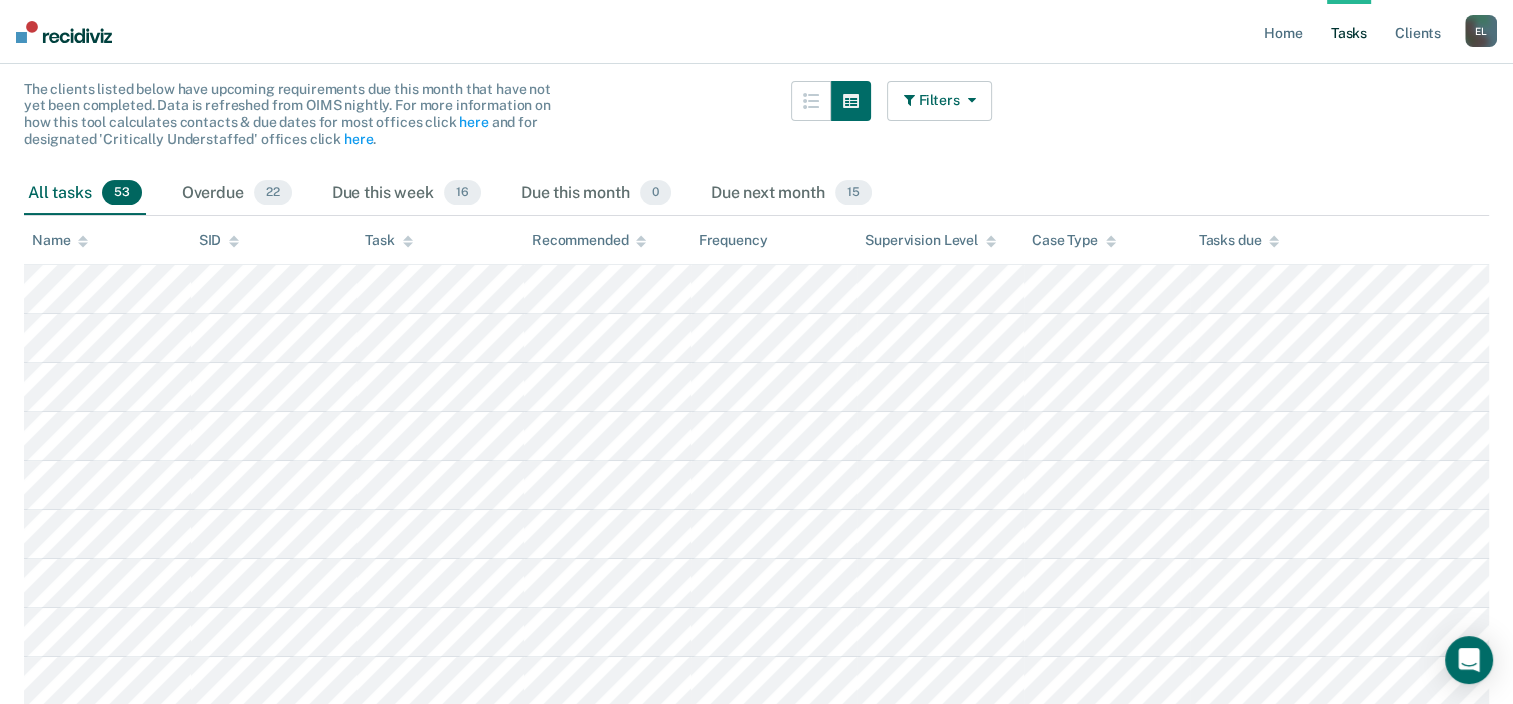 click on "Filters" at bounding box center (940, 101) 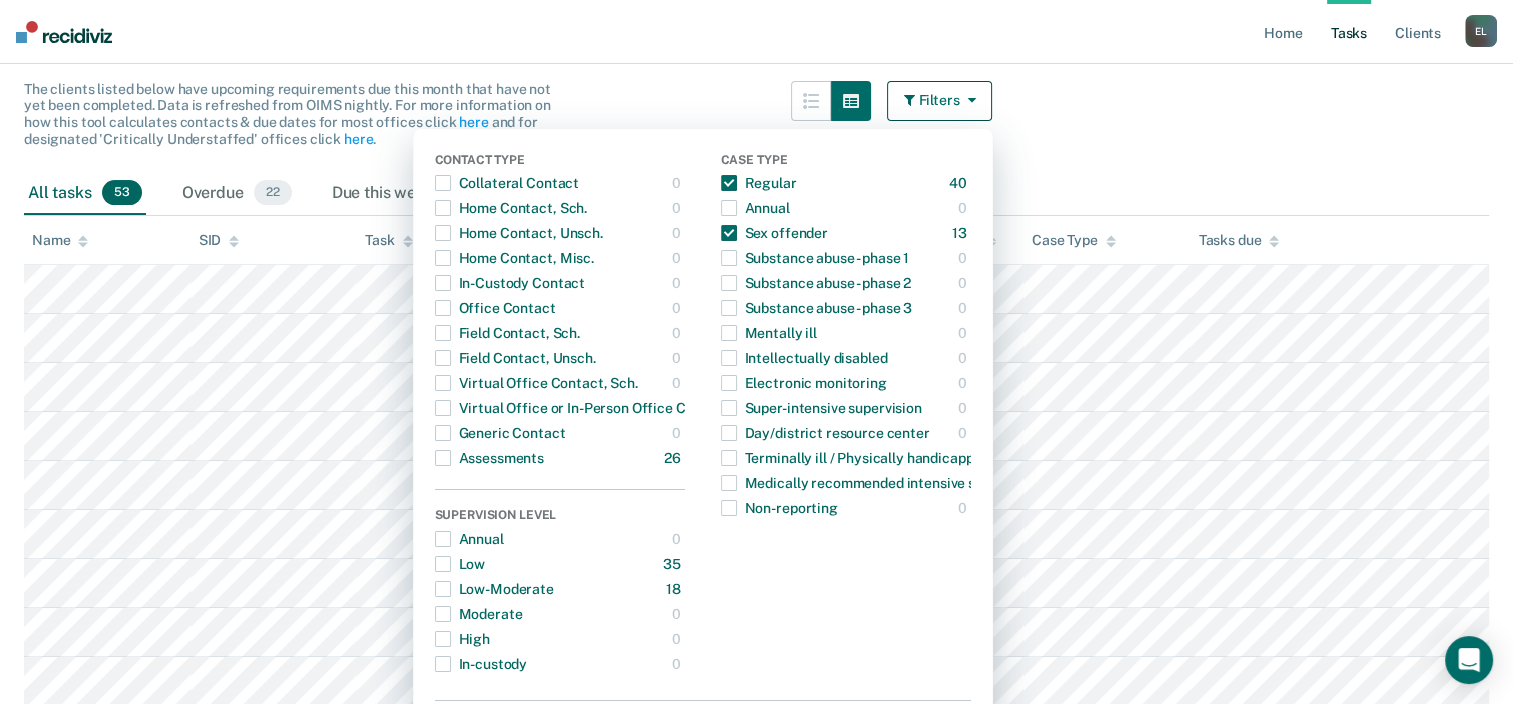 click on "Contact Type Collateral Contact 0 ONLY Home Contact, Sch. 0 ONLY Home Contact, Unsch. 0 ONLY Home Contact, Misc. 0 ONLY In-Custody Contact 0 ONLY Office Contact 0 ONLY Field Contact, Sch. 0 ONLY Field Contact, Unsch. 0 ONLY Virtual Office Contact, Sch. 0 ONLY Virtual Office or In-Person Office Contact 27 ONLY Generic Contact 0 ONLY Assessments 26 ONLY Supervision Level Annual 0 ONLY Low 35 ONLY Low-Moderate 18 ONLY Moderate 0 ONLY High 0 ONLY In-custody 0 ONLY" at bounding box center [560, 415] 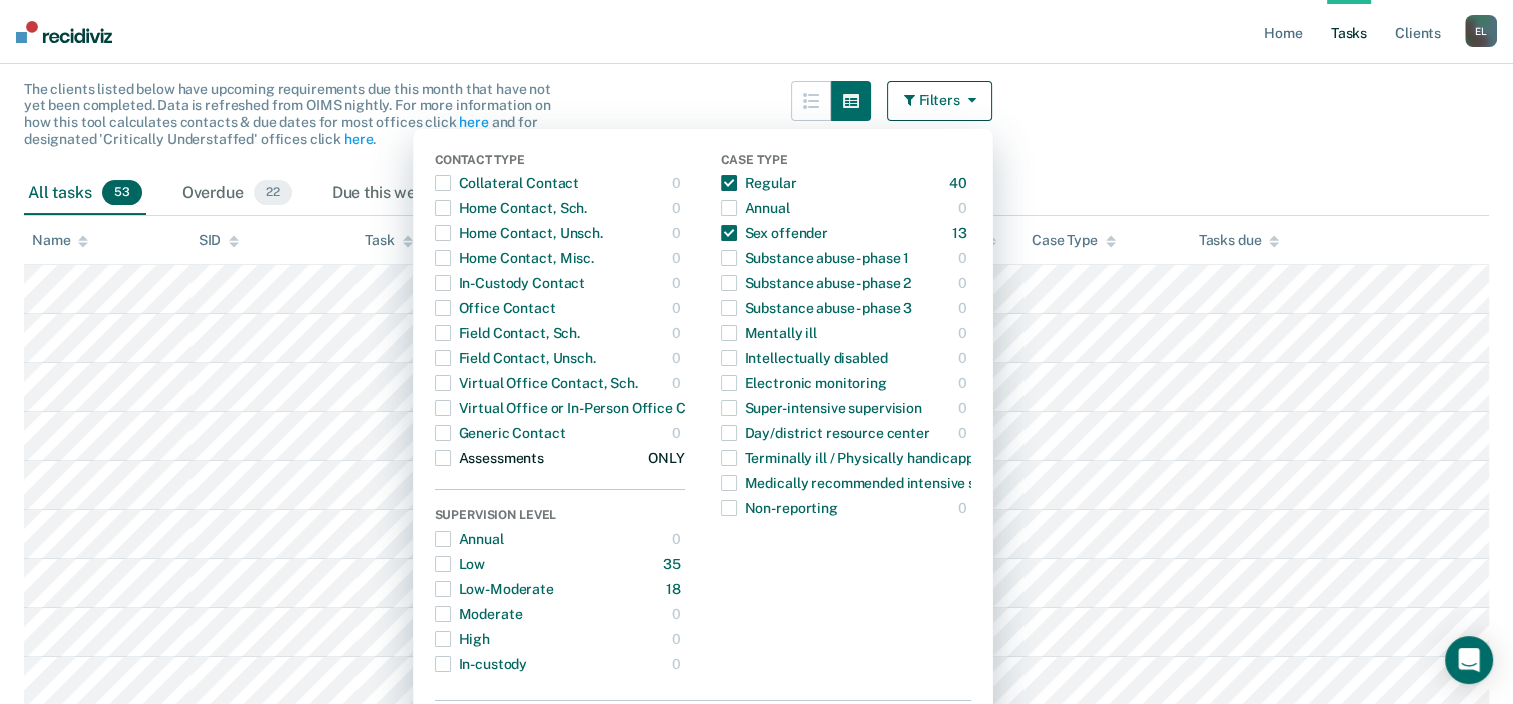 click on "Assessments" at bounding box center (489, 458) 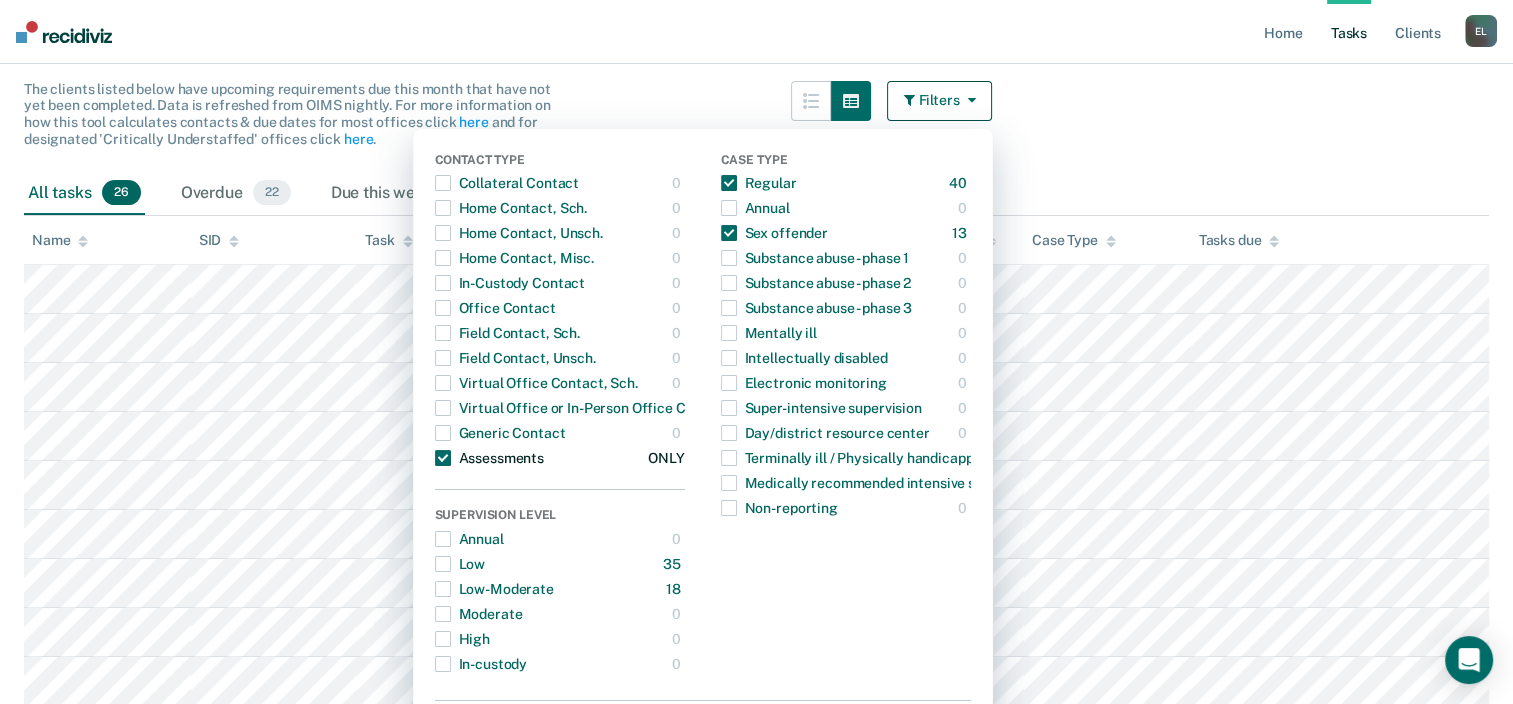 click on "Assessments" at bounding box center [489, 458] 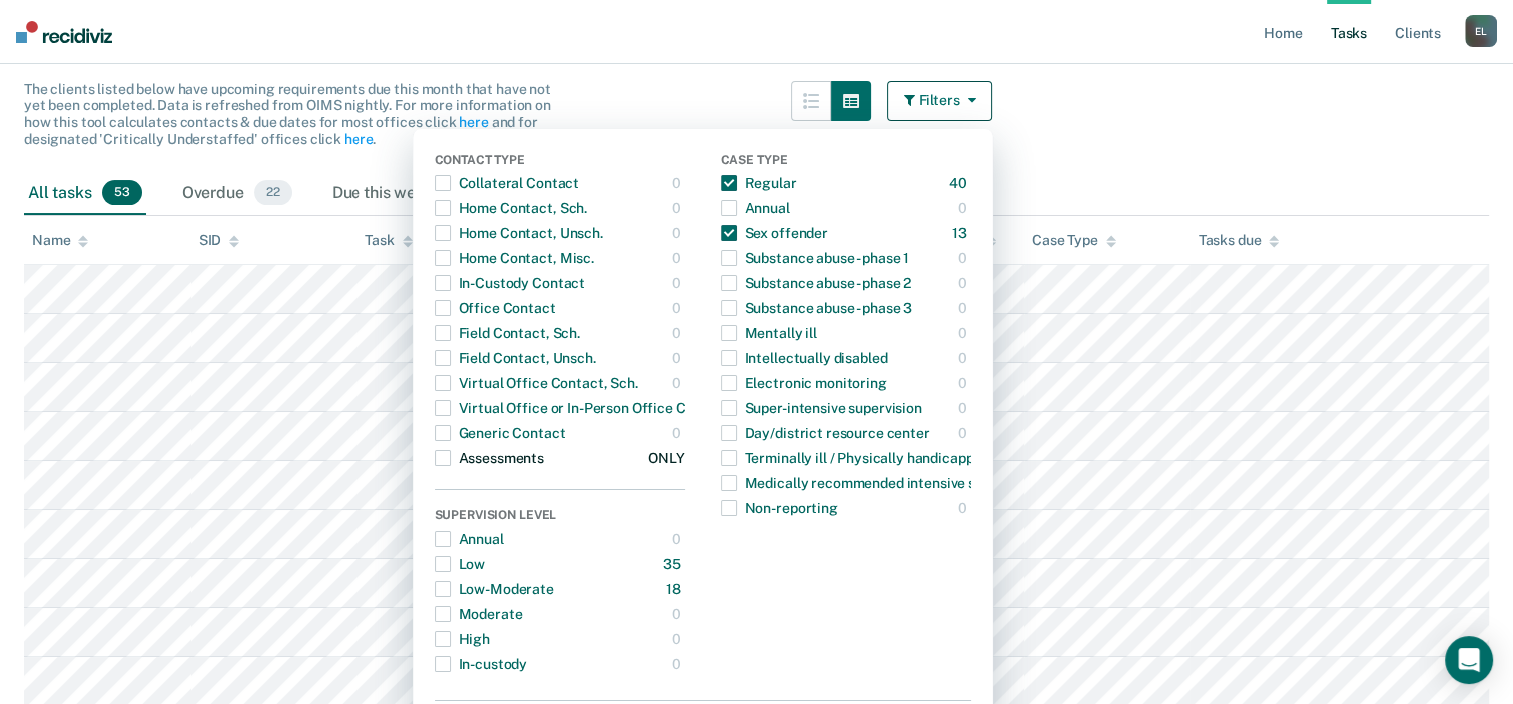 click on "Assessments" at bounding box center (489, 458) 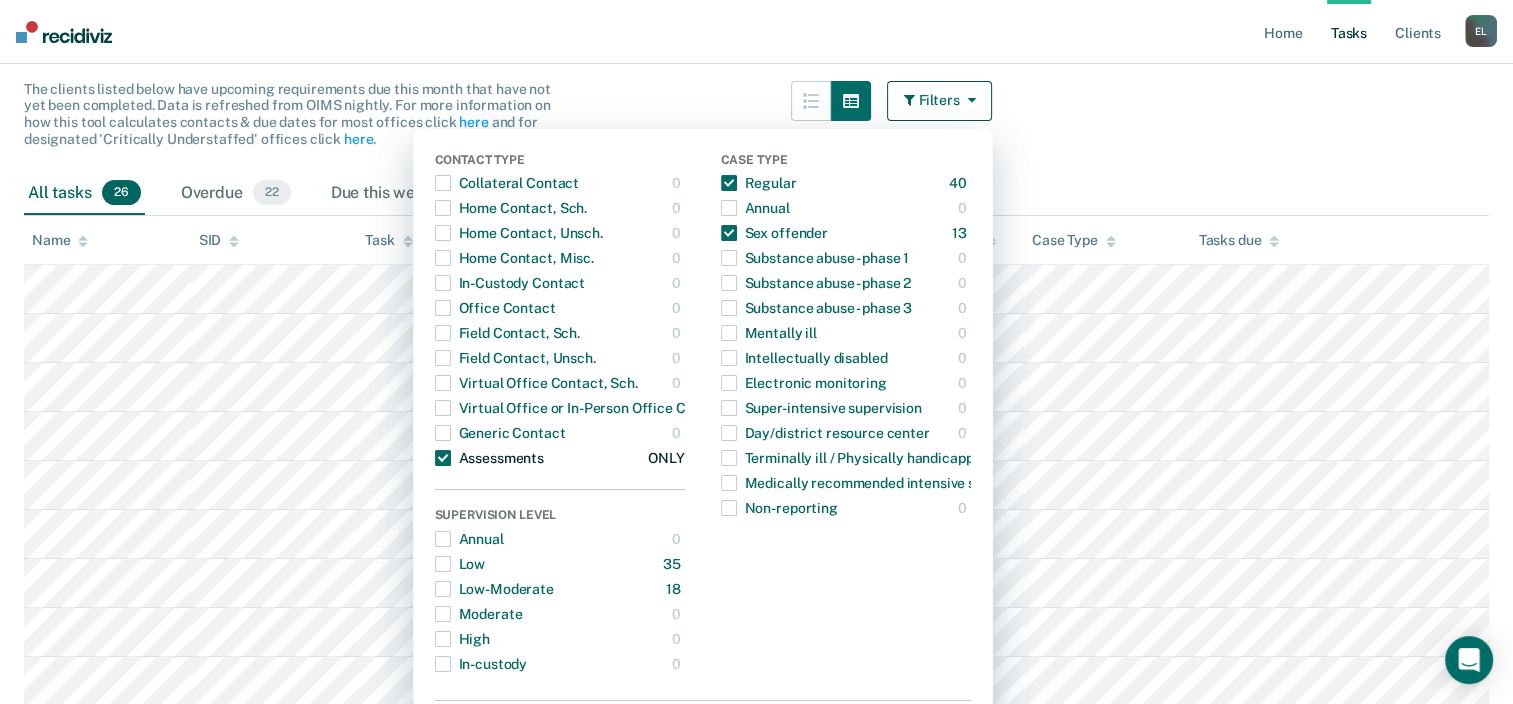 click on "Assessments" at bounding box center (489, 458) 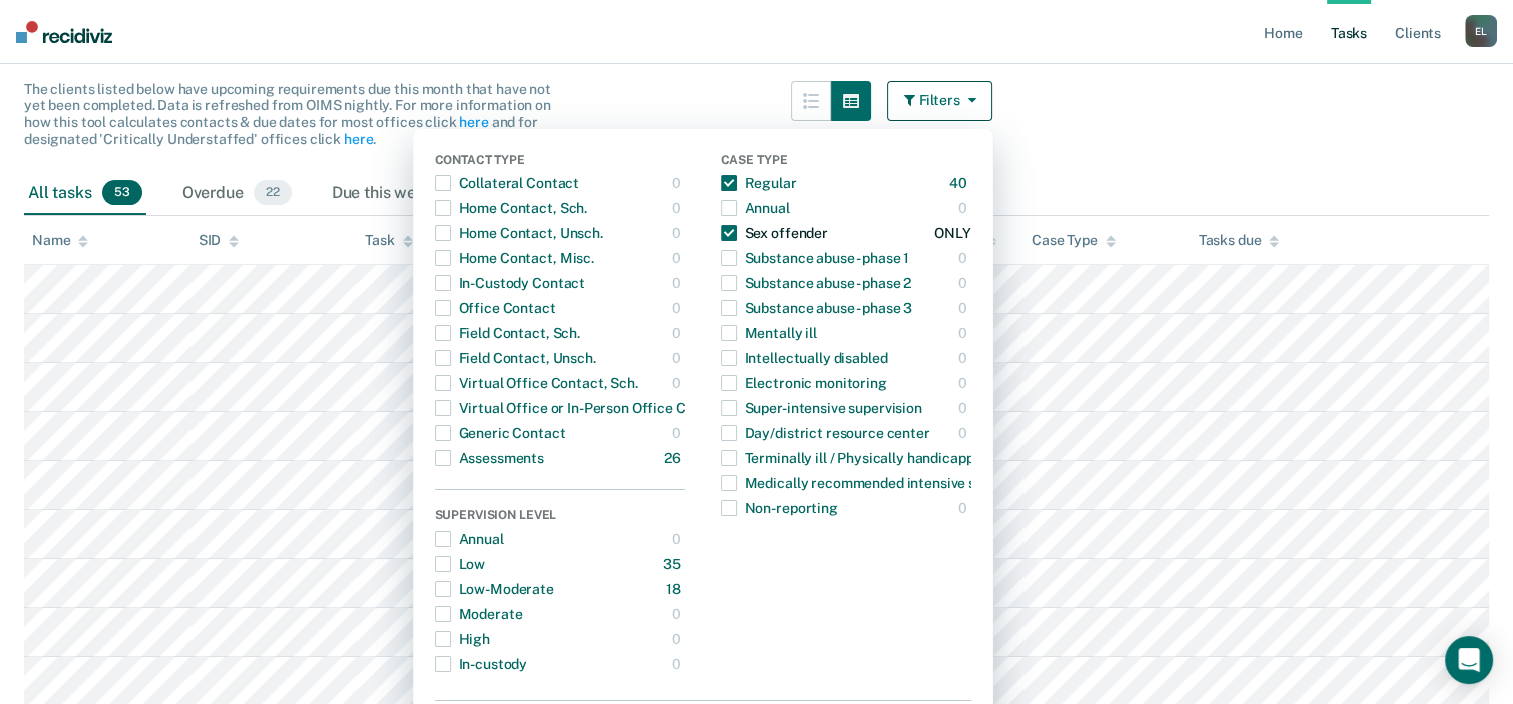 click at bounding box center (729, 233) 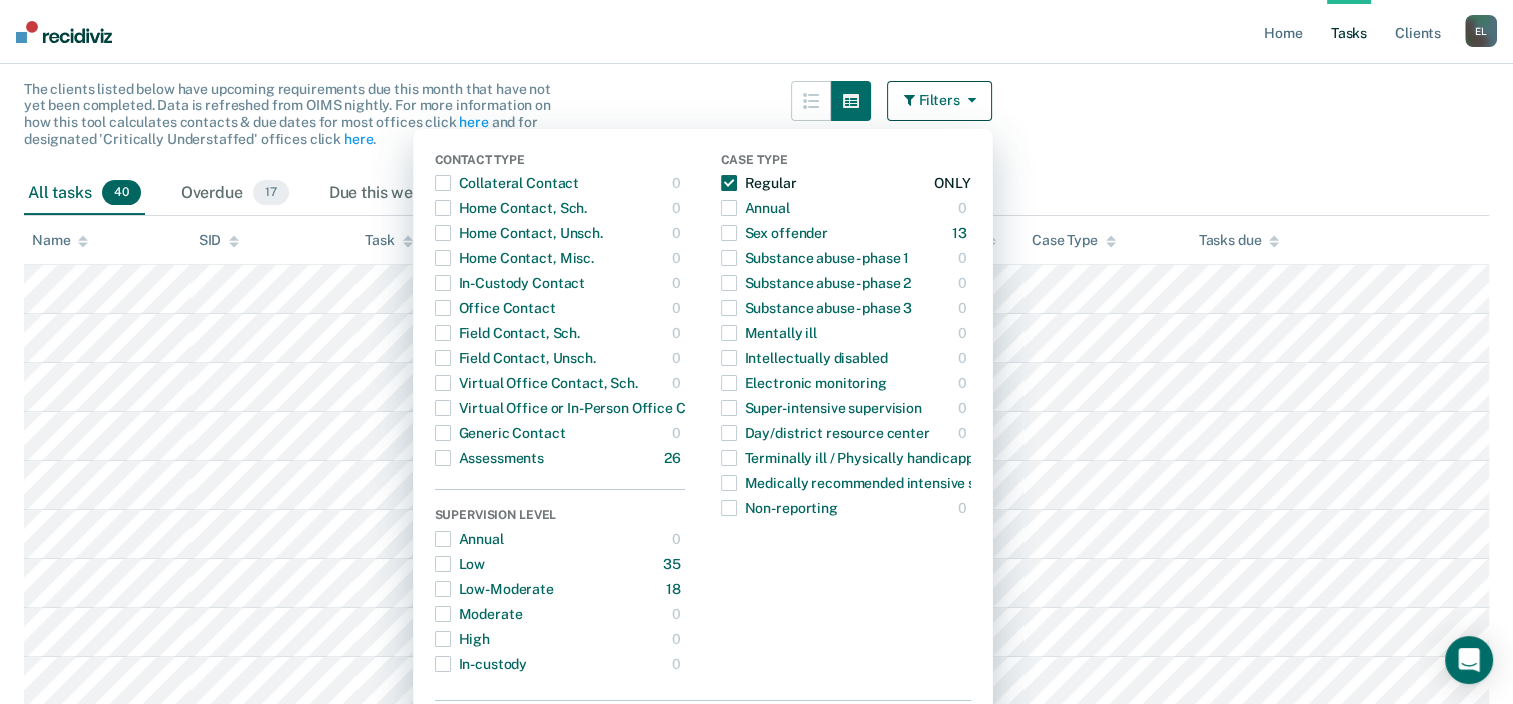 click at bounding box center [729, 183] 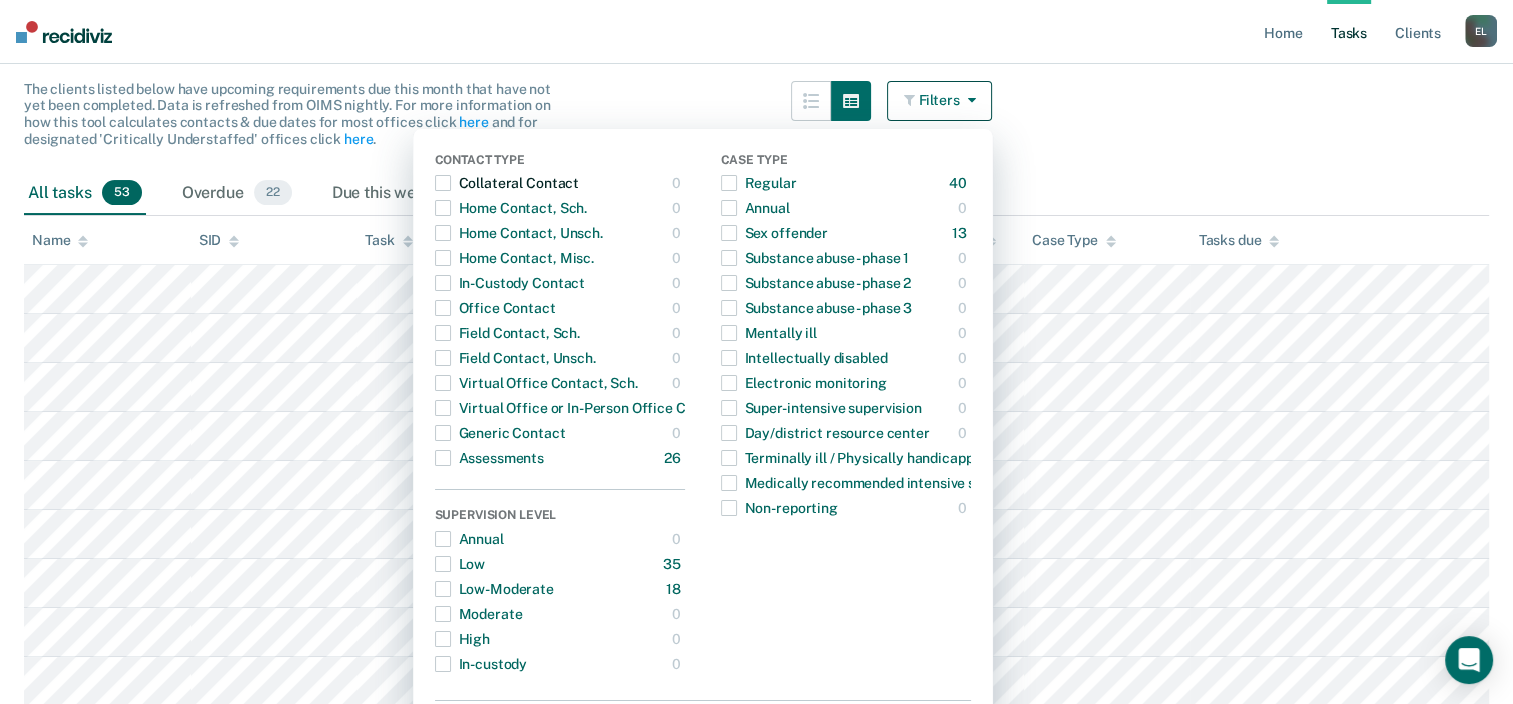 click at bounding box center (443, 183) 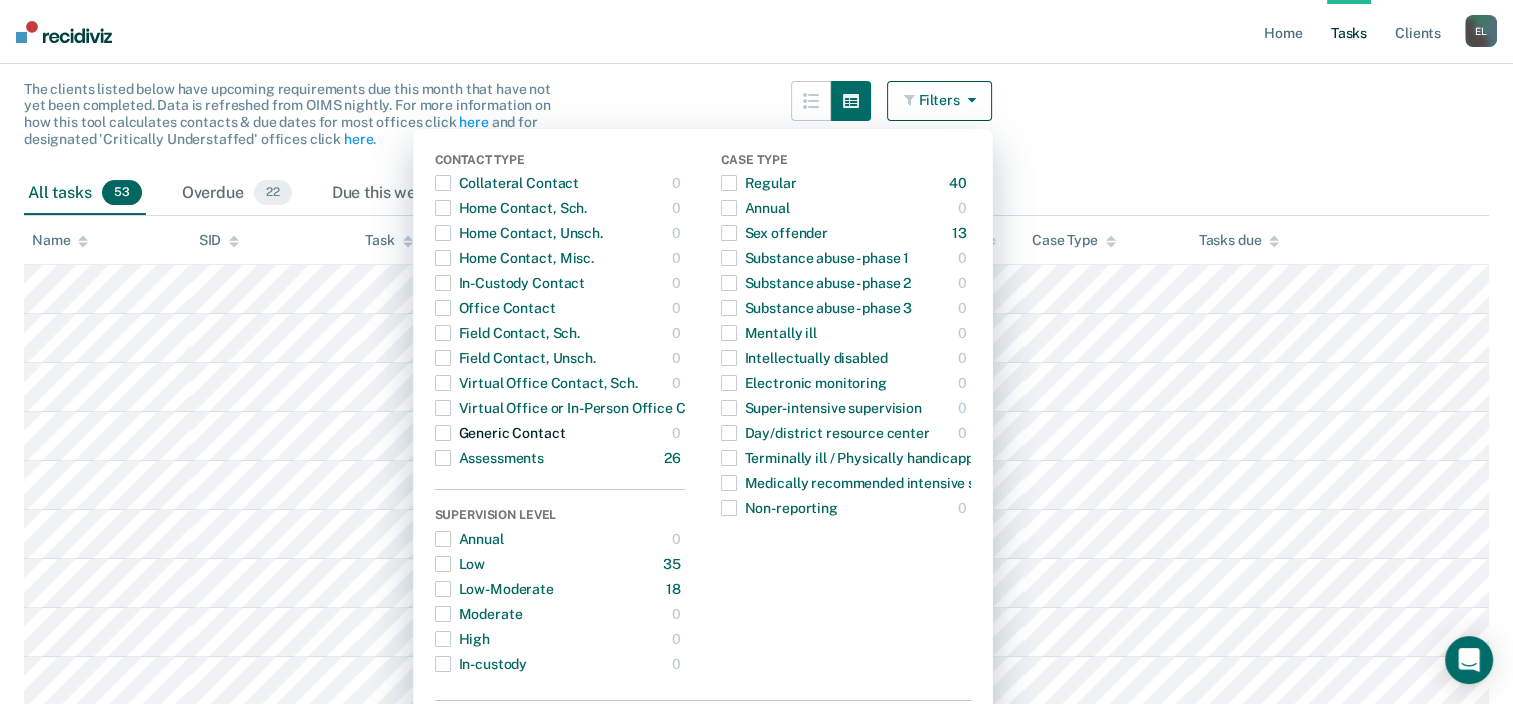 click at bounding box center [443, 433] 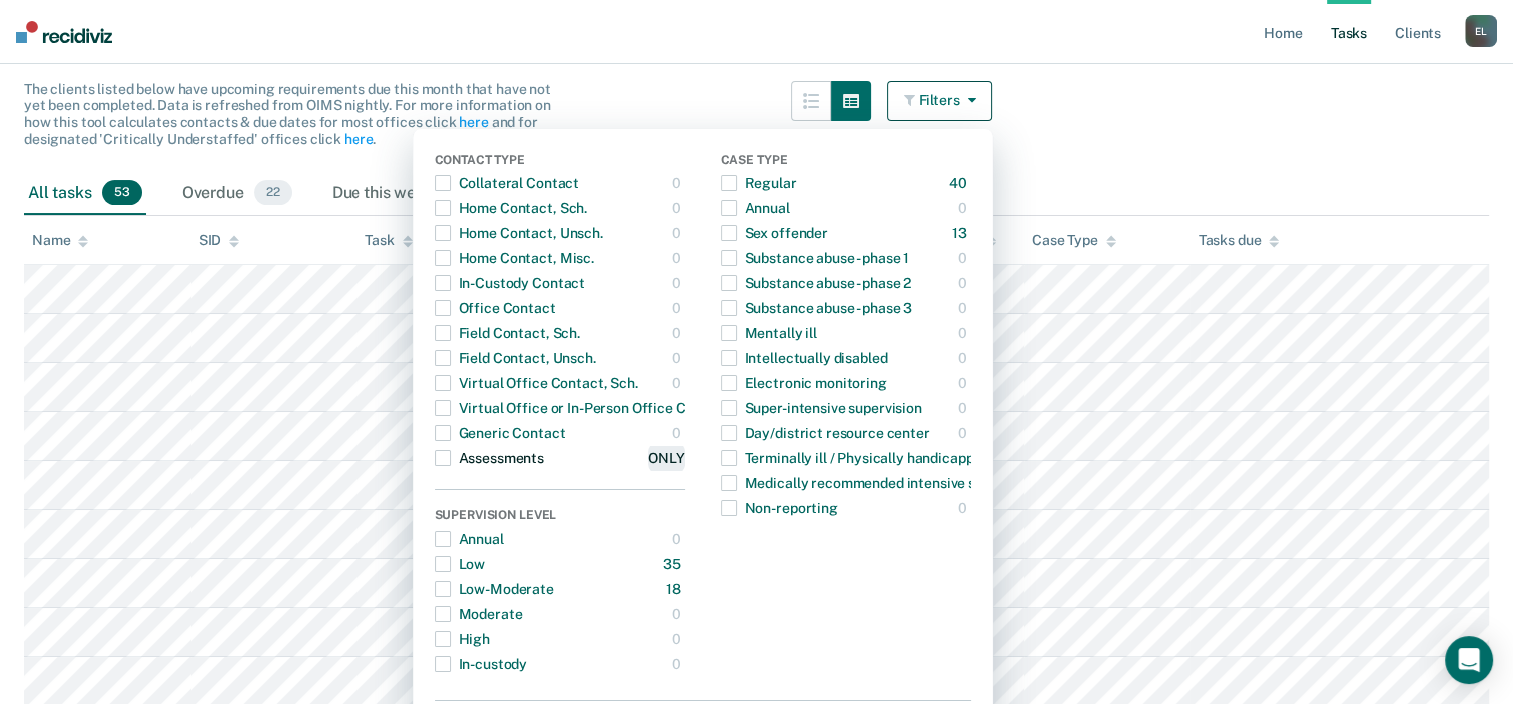 click on "ONLY" at bounding box center [666, 458] 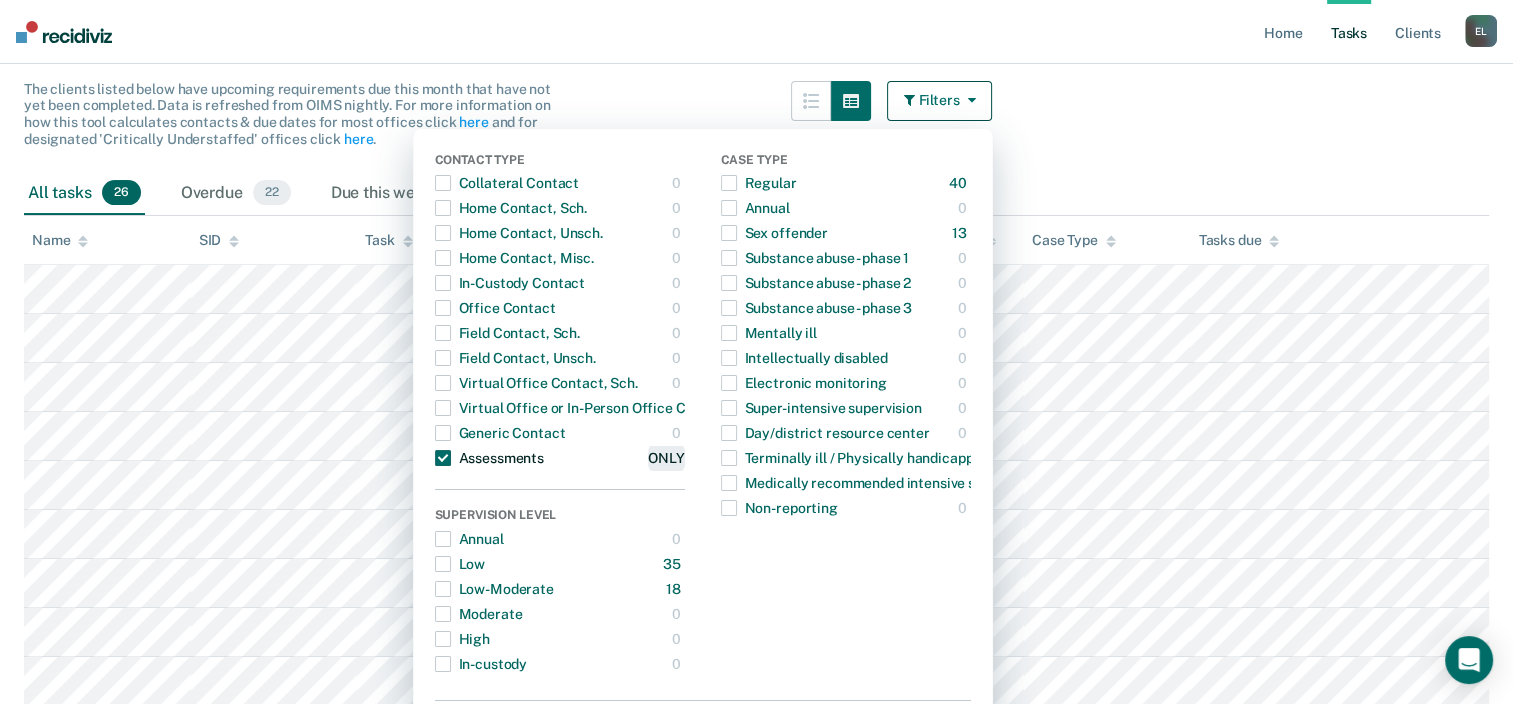 click on "ONLY" at bounding box center (666, 458) 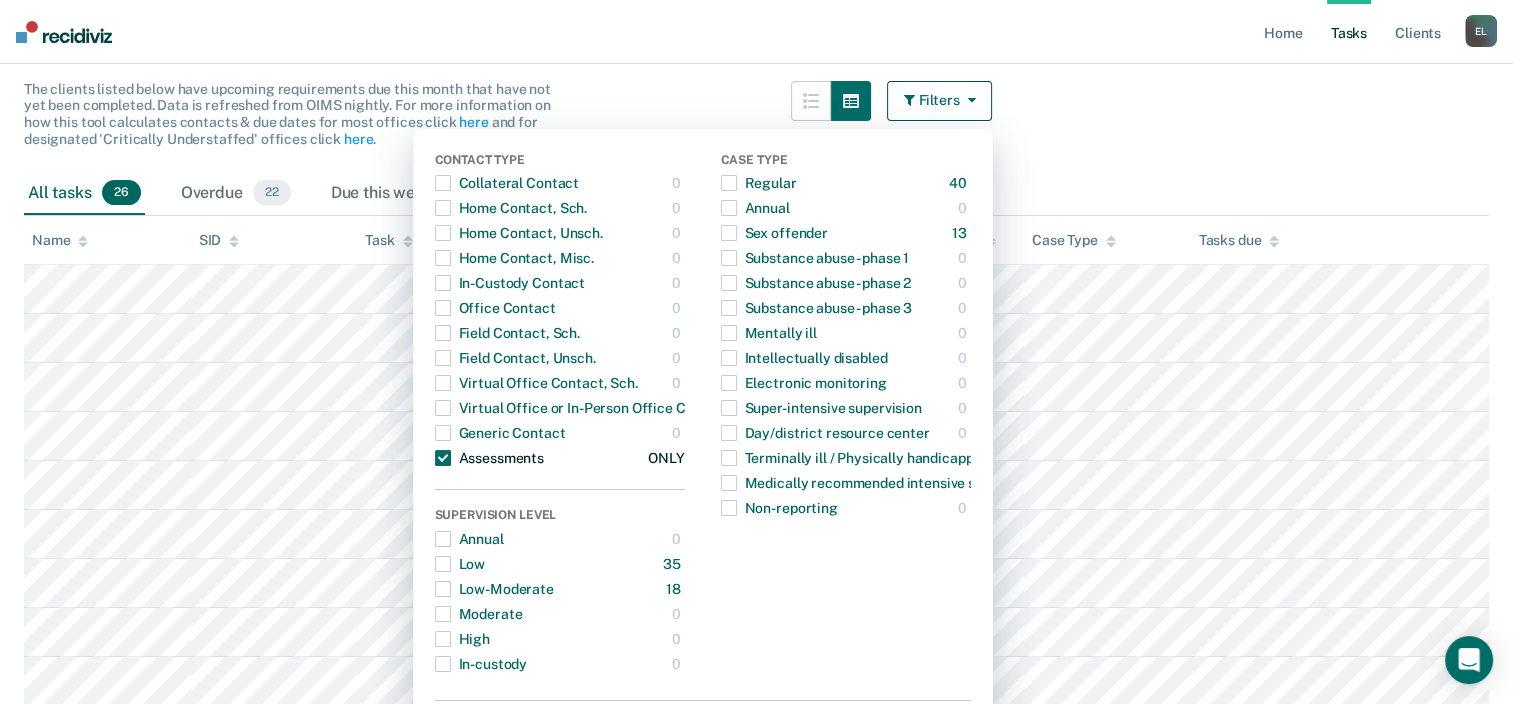 click on "Assessments" at bounding box center [489, 458] 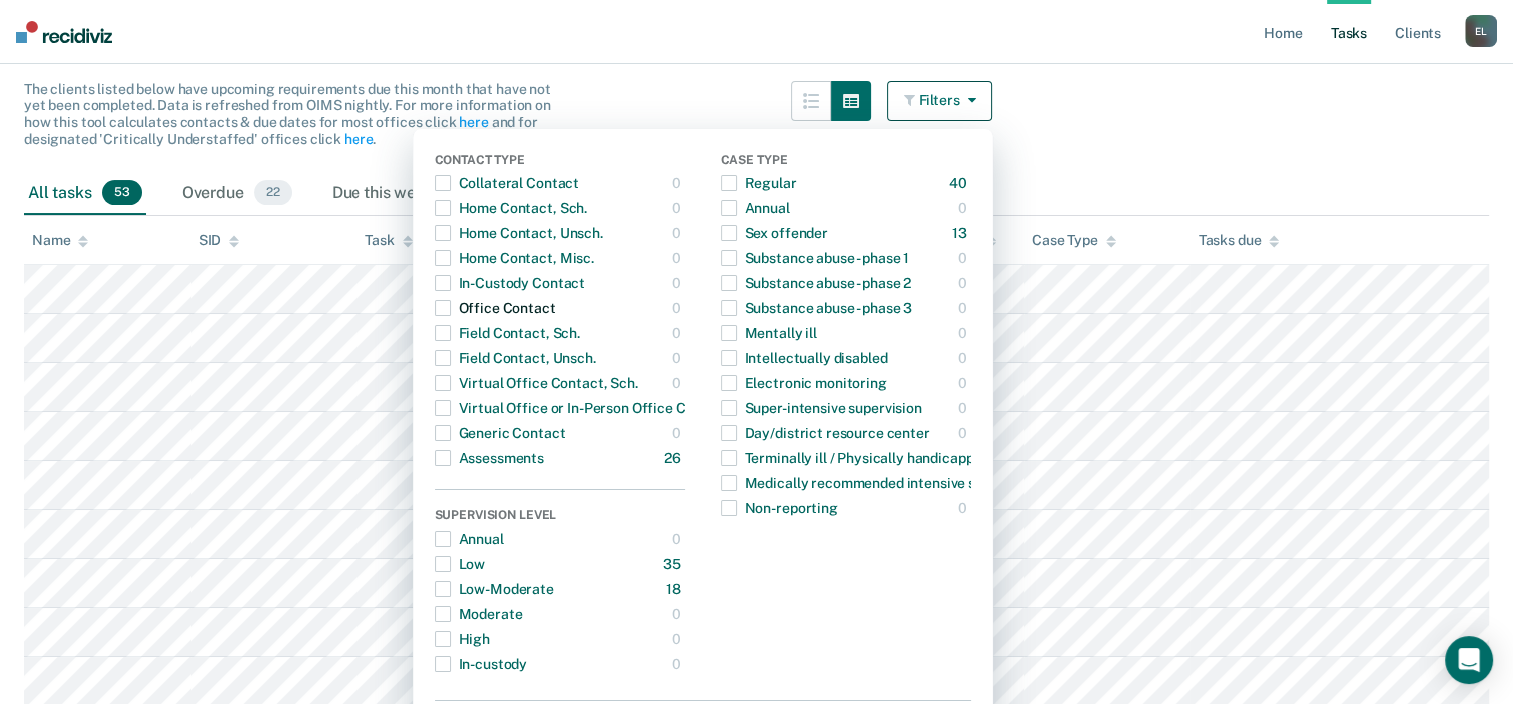 click on "Office Contact" at bounding box center [495, 308] 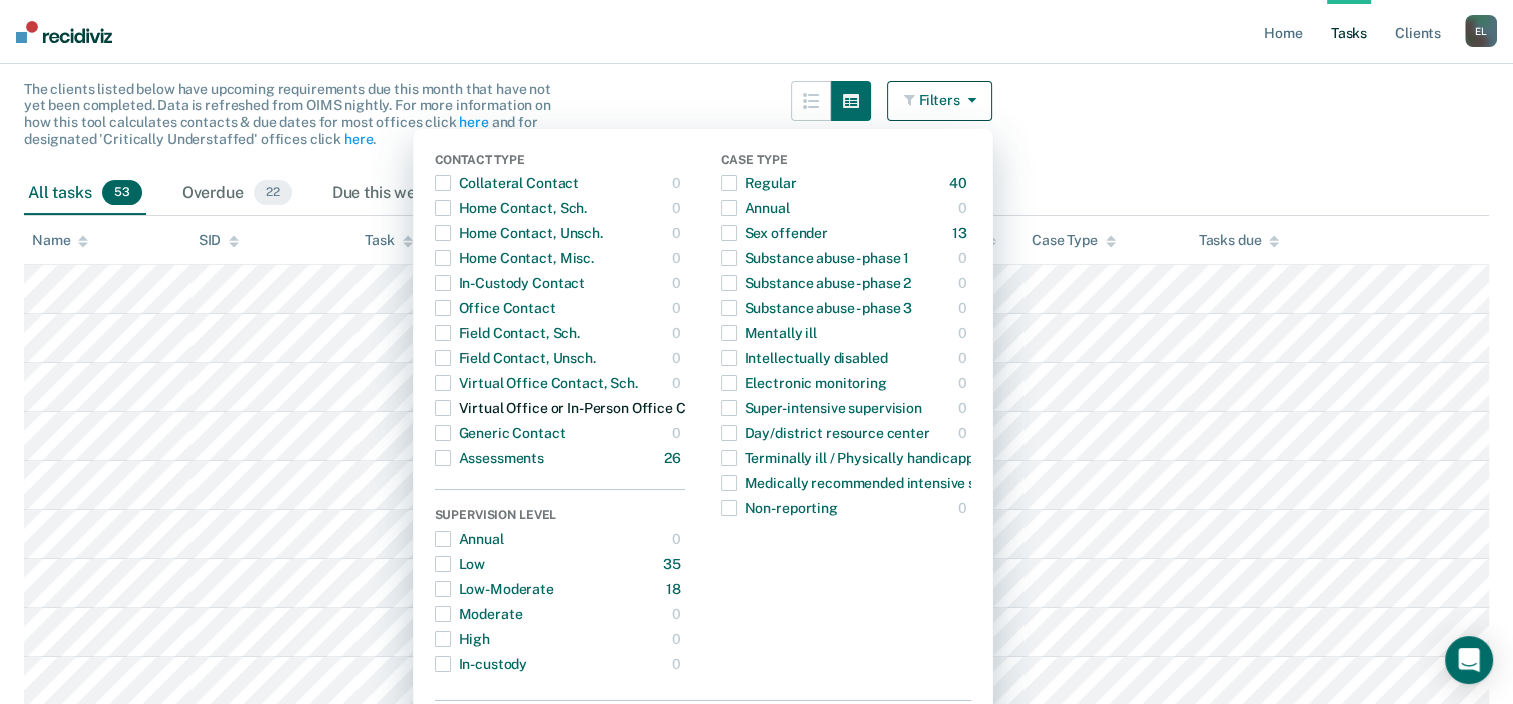 click at bounding box center [443, 408] 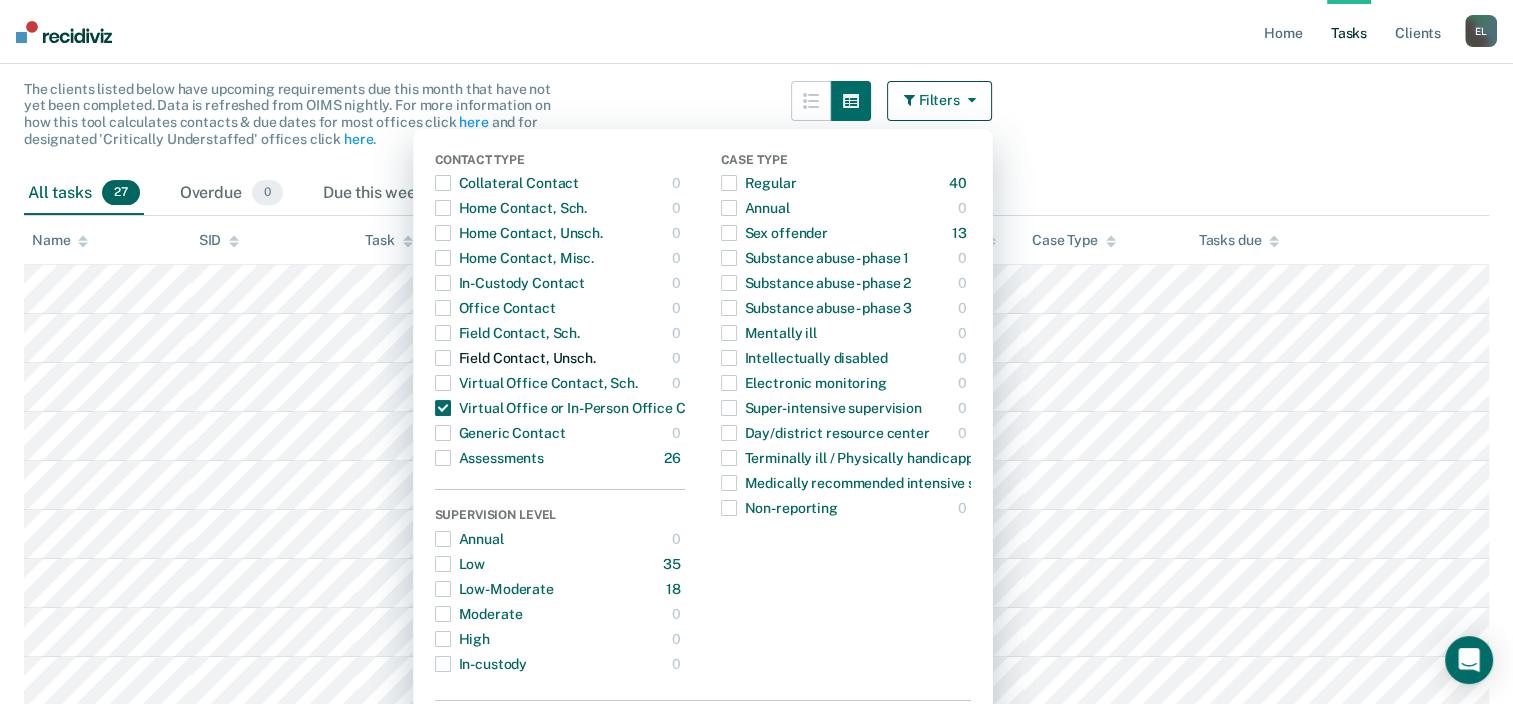 click at bounding box center [443, 358] 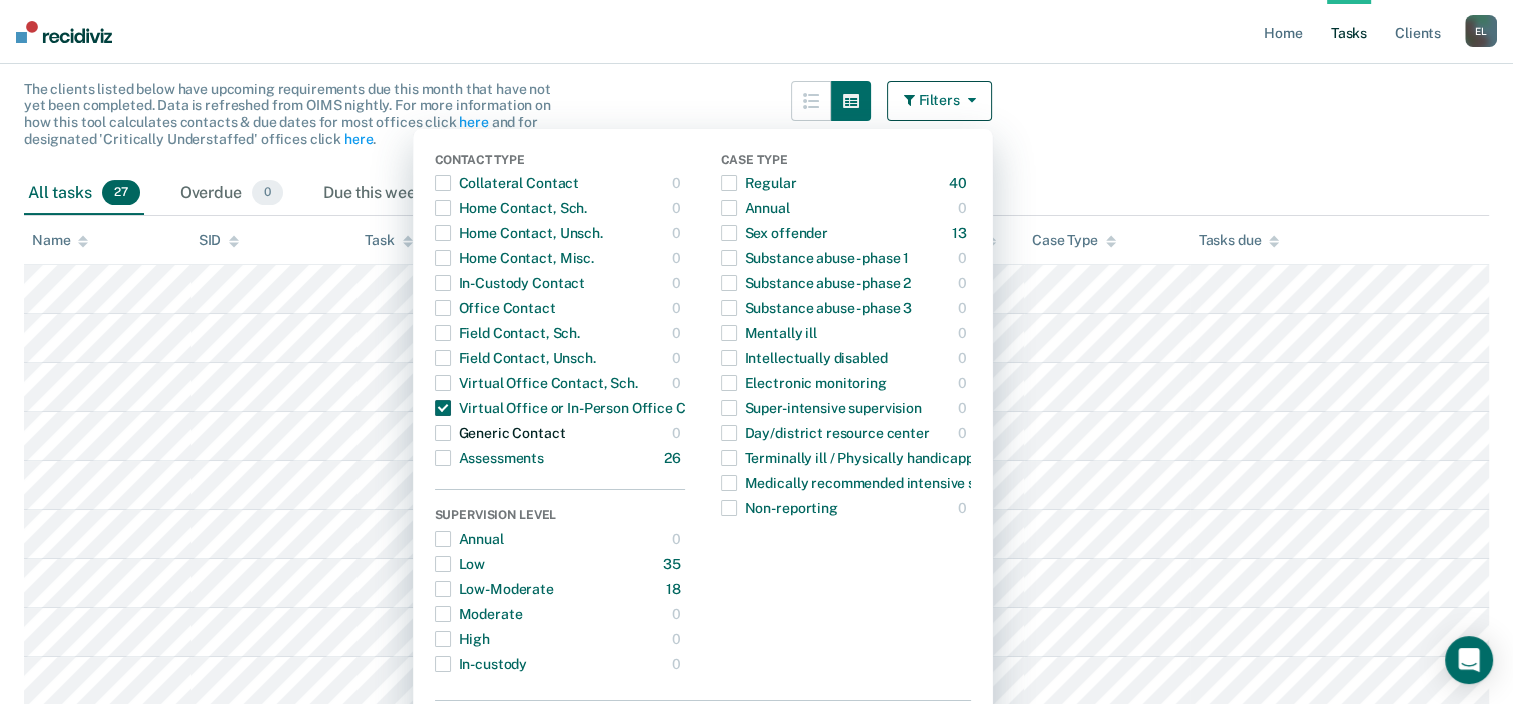 click at bounding box center [443, 433] 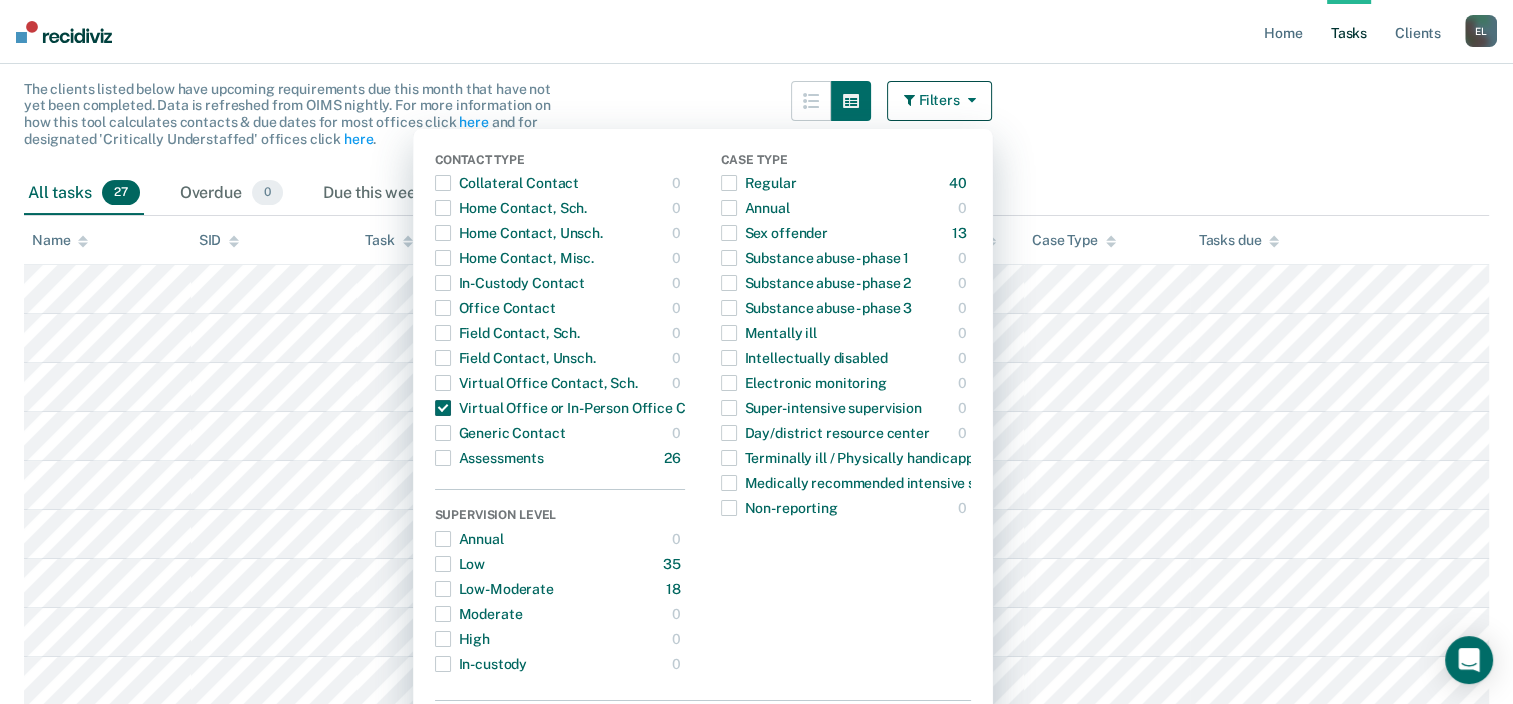 click on "Case Type" at bounding box center (1107, 240) 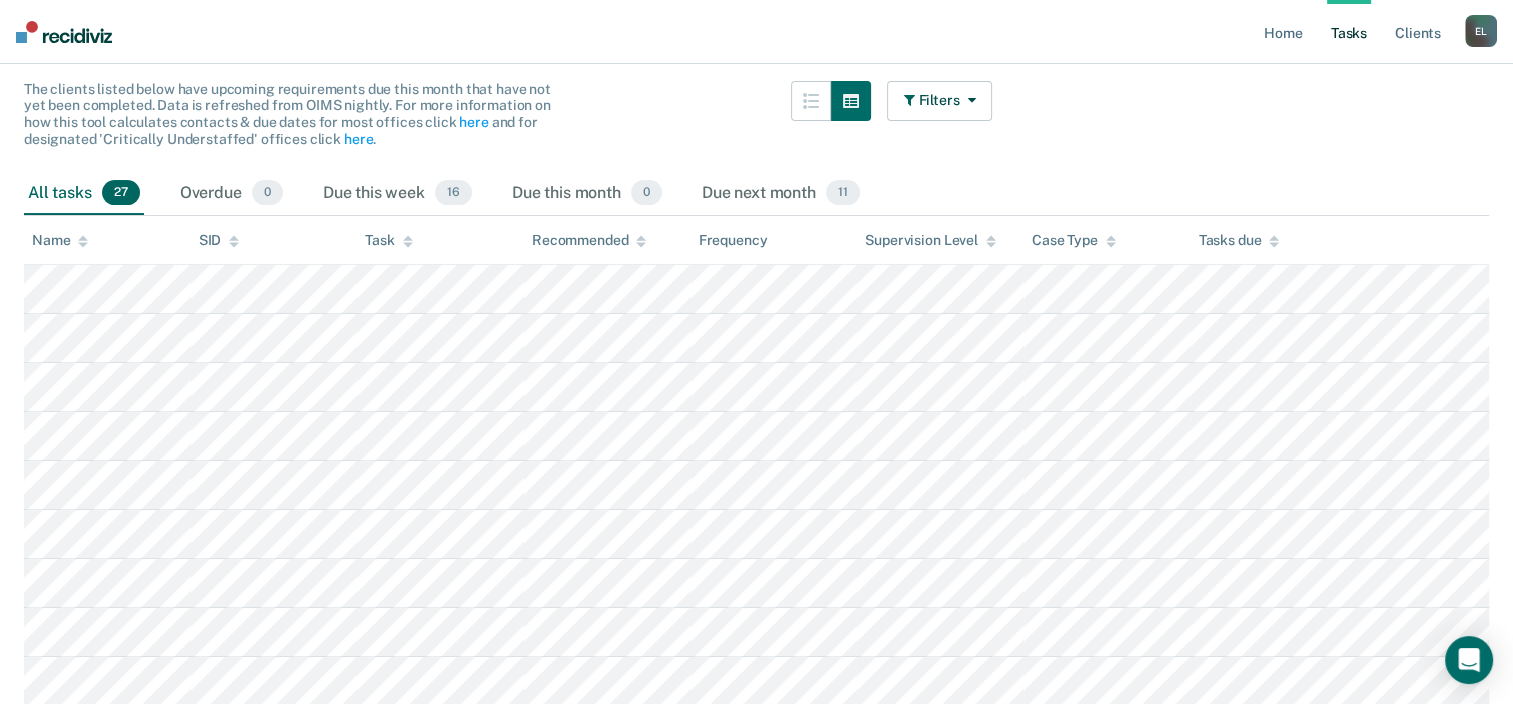 click on "Clear   officers Tasks The clients listed below have upcoming requirements due this month that have not yet been completed. Data is refreshed from OIMS nightly. For more information on how this tool calculates contacts & due dates for most offices click   here   and for designated 'Critically Understaffed' offices click   here .  Filters Contact Type Collateral Contact 0 ONLY Home Contact, Sch. 0 ONLY Home Contact, Unsch. 0 ONLY Home Contact, Misc. 0 ONLY In-Custody Contact 0 ONLY Office Contact 0 ONLY Field Contact, Sch. 0 ONLY Field Contact, Unsch. 0 ONLY Virtual Office Contact, Sch. 0 ONLY Virtual Office or In-Person Office Contact 27 ONLY Generic Contact 0 ONLY Assessments 26 ONLY Supervision Level Annual 0 ONLY Low 35 ONLY Low-Moderate 18 ONLY Moderate 0 ONLY High 0 ONLY In-custody 0 ONLY Case Type Regular 40 ONLY Annual 0 ONLY Sex offender 13 ONLY Substance abuse - phase 1 0 ONLY Substance abuse - phase 2 0 ONLY Substance abuse - phase 3 0 ONLY Mentally ill 0 ONLY Intellectually disabled 0 ONLY 0 ONLY 0" at bounding box center (756, 791) 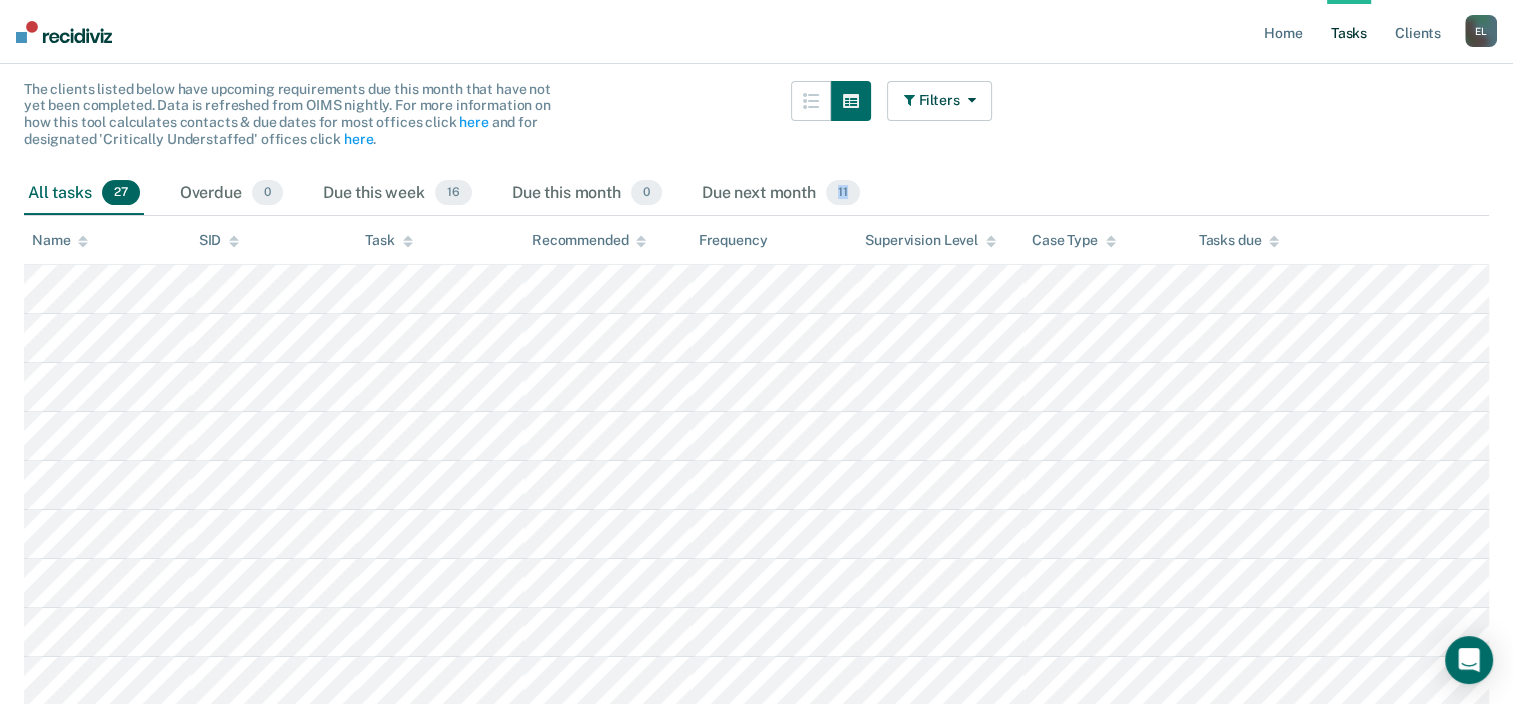 drag, startPoint x: 1507, startPoint y: 175, endPoint x: 1531, endPoint y: 507, distance: 332.86633 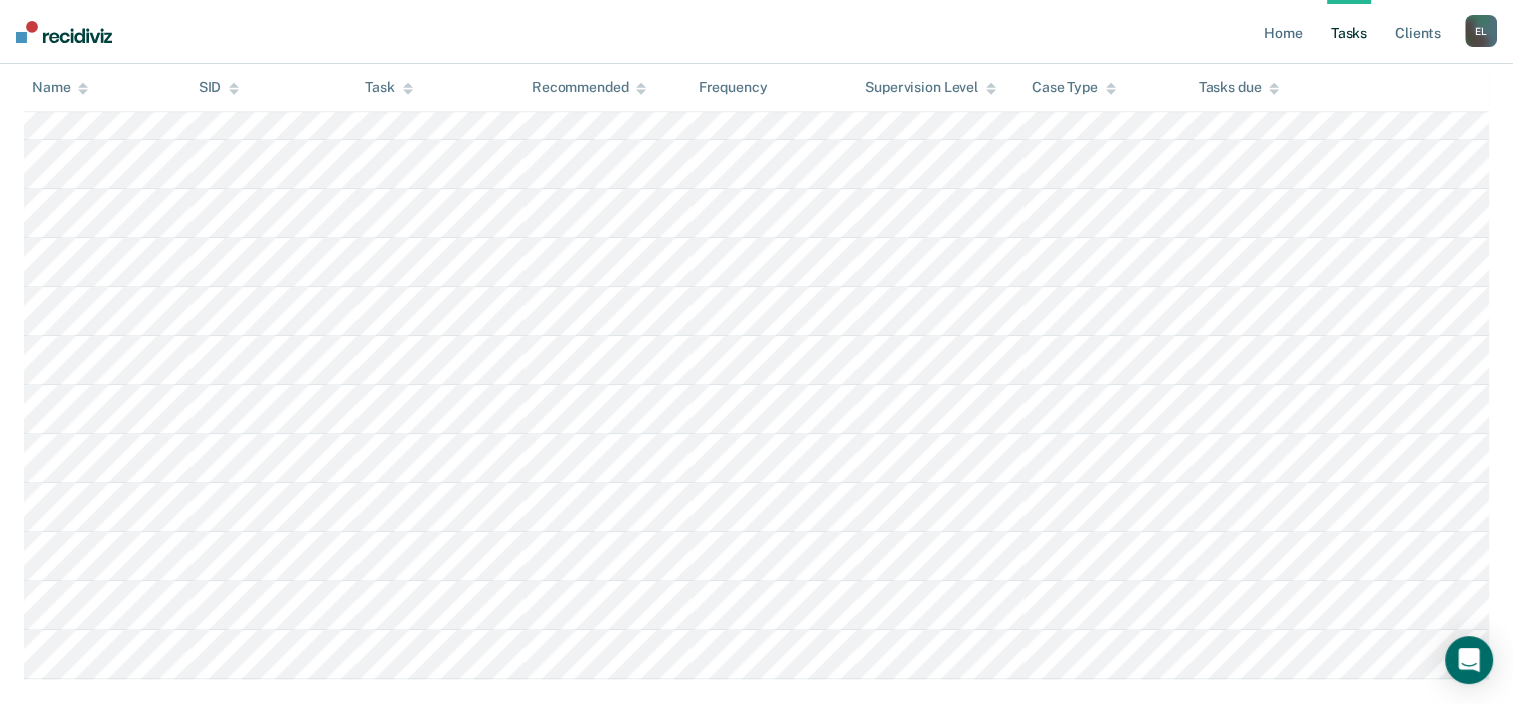 scroll, scrollTop: 1424, scrollLeft: 0, axis: vertical 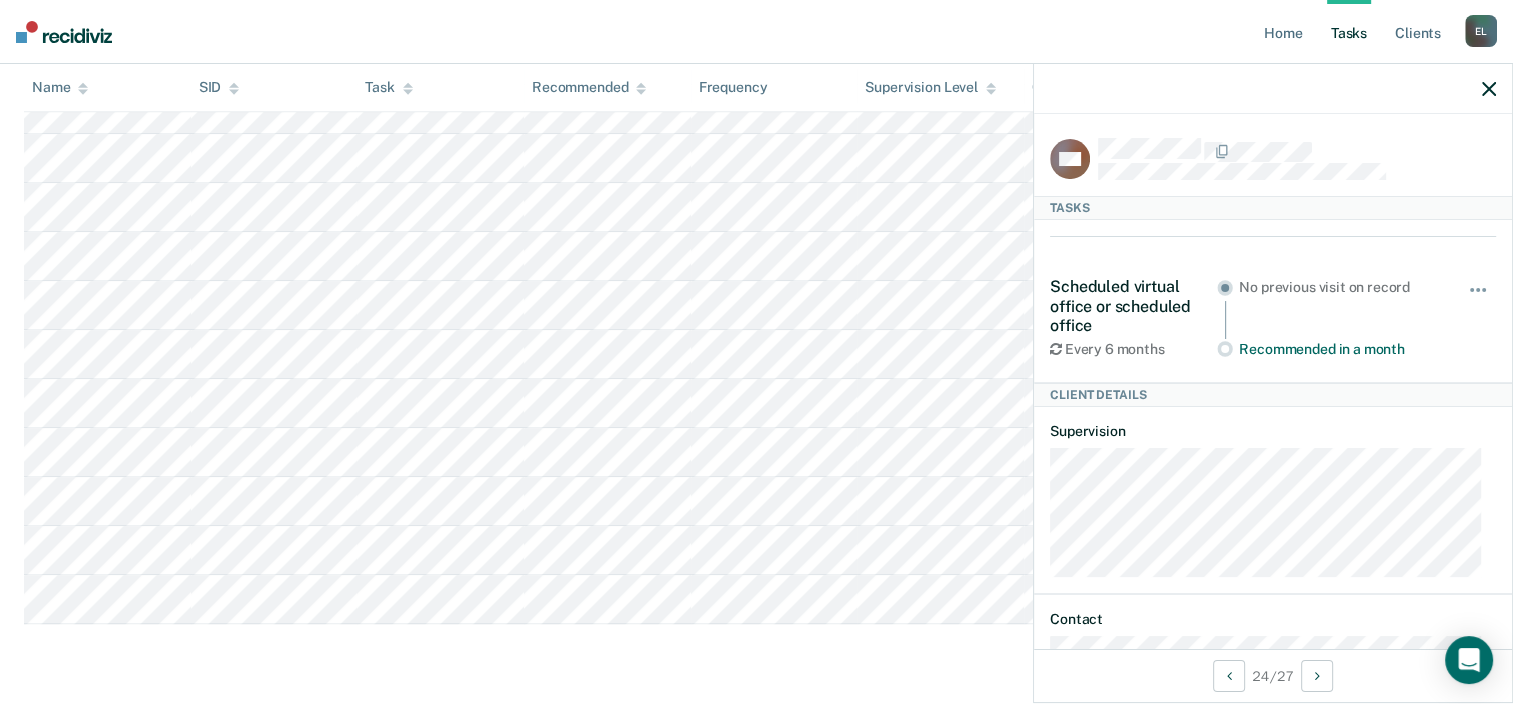 click on "Clear   officers Tasks The clients listed below have upcoming requirements due this month that have not yet been completed. Data is refreshed from OIMS nightly. For more information on how this tool calculates contacts & due dates for most offices click   here   and for designated 'Critically Understaffed' offices click   here .  Filters Contact Type Collateral Contact 0 ONLY Home Contact, Sch. 0 ONLY Home Contact, Unsch. 0 ONLY Home Contact, Misc. 0 ONLY In-Custody Contact 0 ONLY Office Contact 0 ONLY Field Contact, Sch. 0 ONLY Field Contact, Unsch. 0 ONLY Virtual Office Contact, Sch. 0 ONLY Virtual Office or In-Person Office Contact 27 ONLY Generic Contact 0 ONLY Assessments 26 ONLY Supervision Level Annual 0 ONLY Low 35 ONLY Low-Moderate 18 ONLY Moderate 0 ONLY High 0 ONLY In-custody 0 ONLY Case Type Regular 40 ONLY Annual 0 ONLY Sex offender 13 ONLY Substance abuse - phase 1 0 ONLY Substance abuse - phase 2 0 ONLY Substance abuse - phase 3 0 ONLY Mentally ill 0 ONLY Intellectually disabled 0 ONLY 0 ONLY 0" at bounding box center [756, -173] 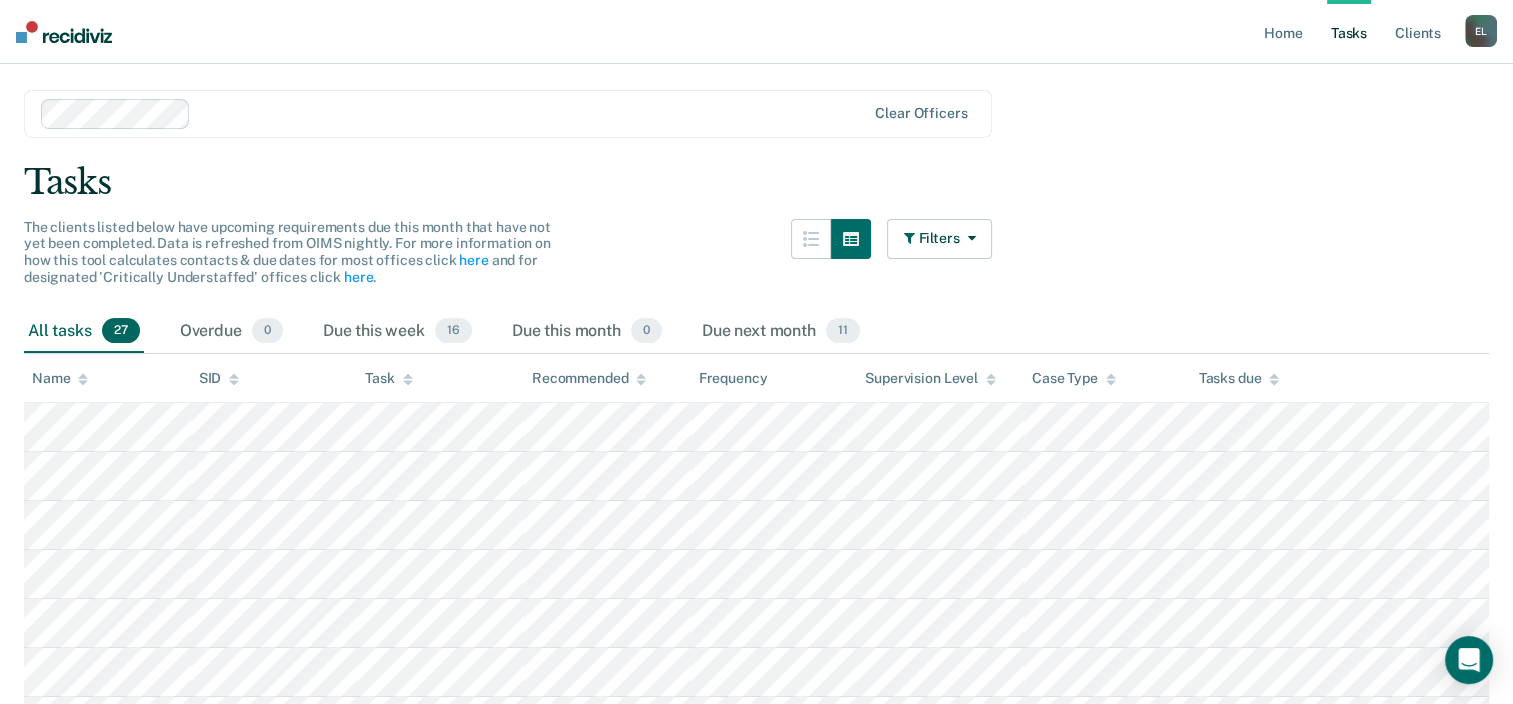 scroll, scrollTop: 0, scrollLeft: 0, axis: both 